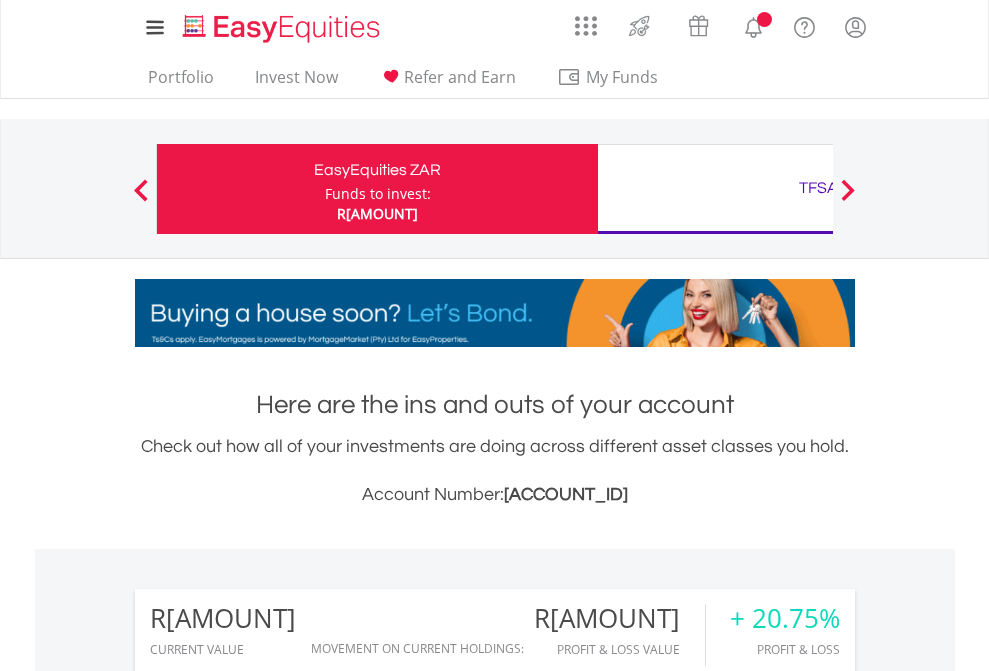 scroll, scrollTop: 0, scrollLeft: 0, axis: both 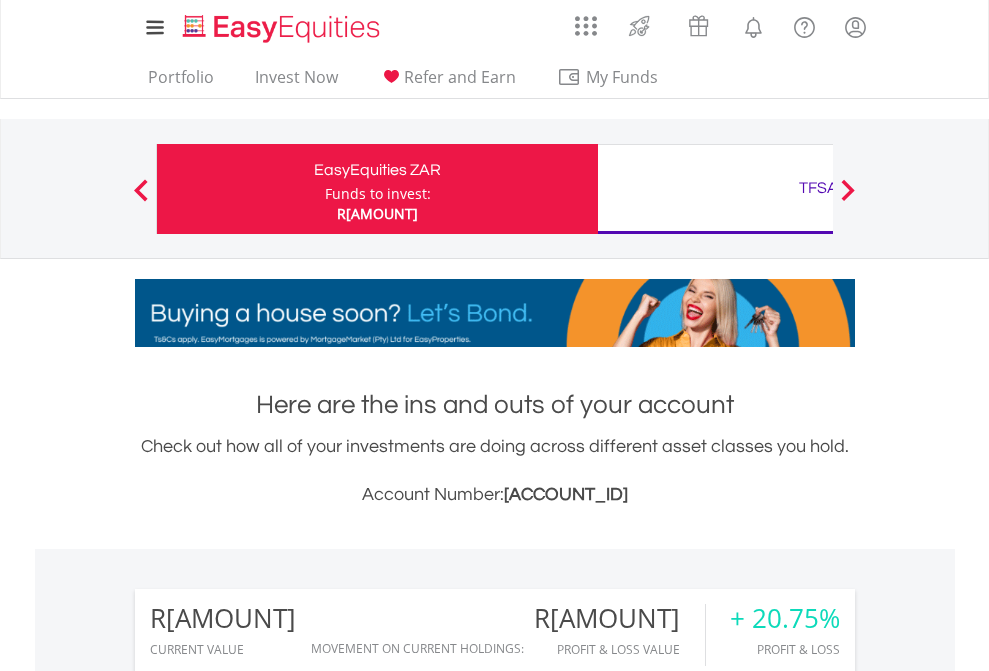 click on "Funds to invest:" at bounding box center (378, 194) 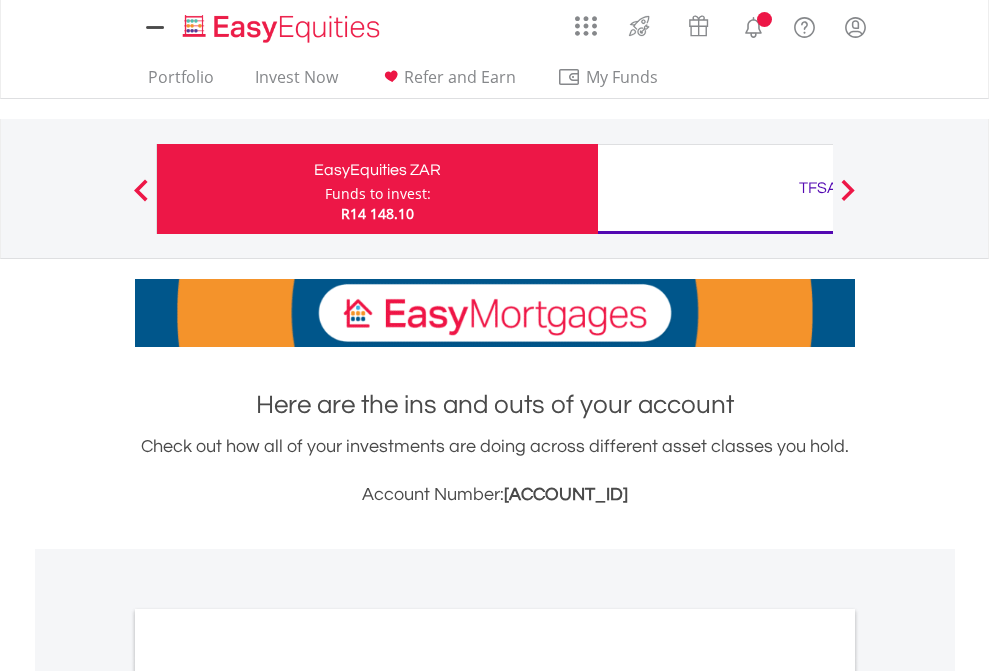 scroll, scrollTop: 0, scrollLeft: 0, axis: both 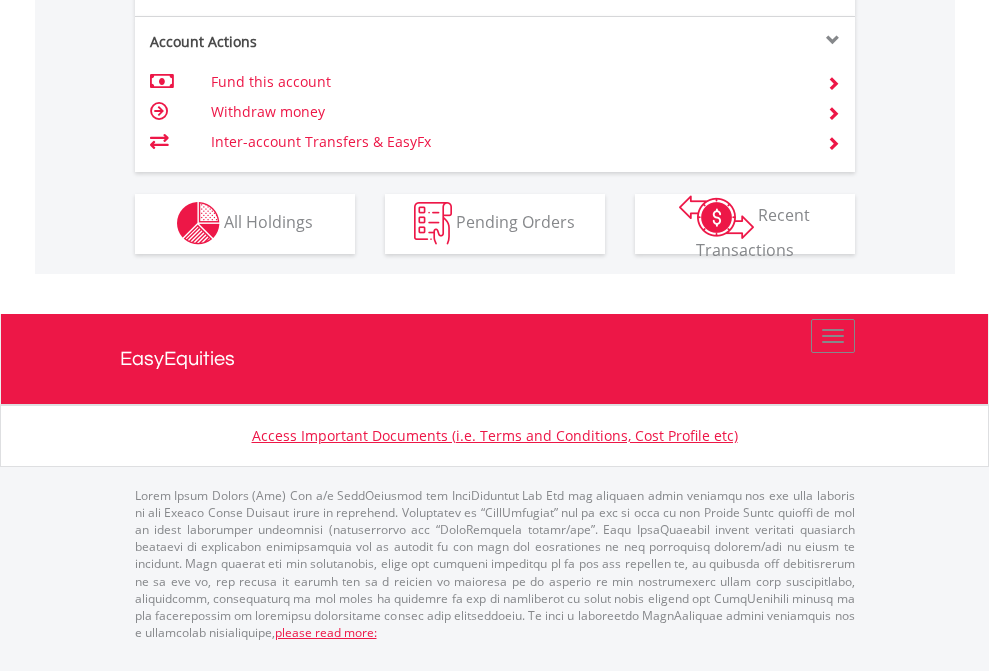 click on "Investment types" at bounding box center [706, -337] 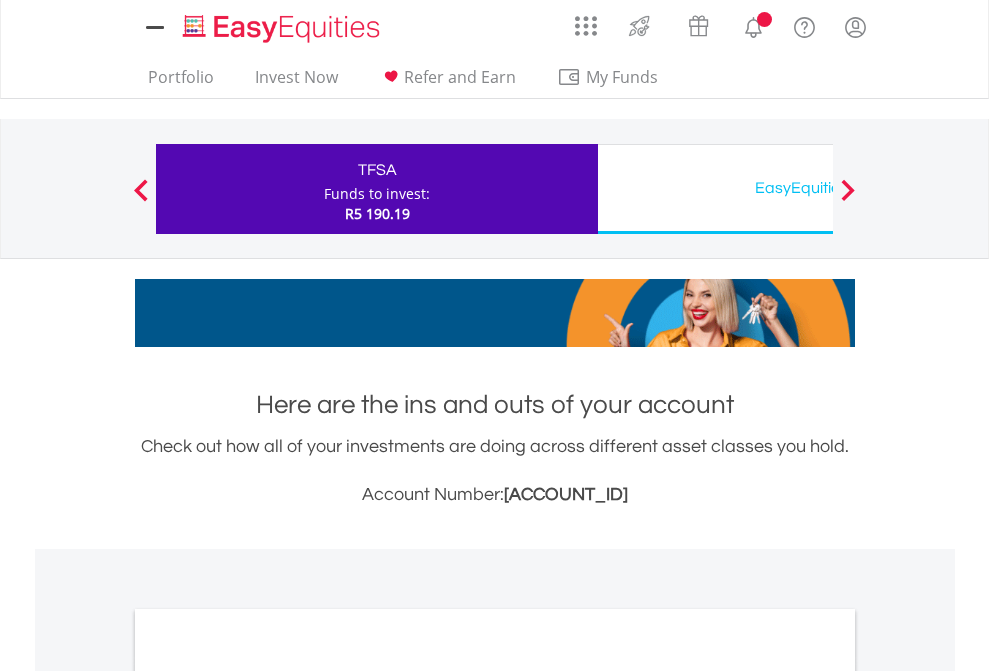 scroll, scrollTop: 0, scrollLeft: 0, axis: both 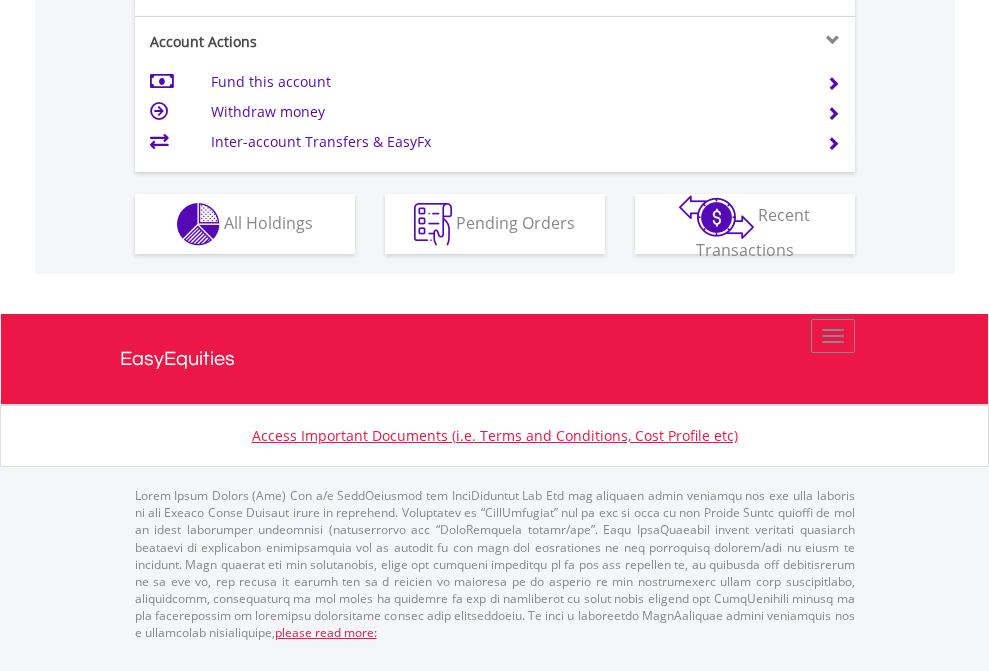 click on "Investment types" at bounding box center (706, -337) 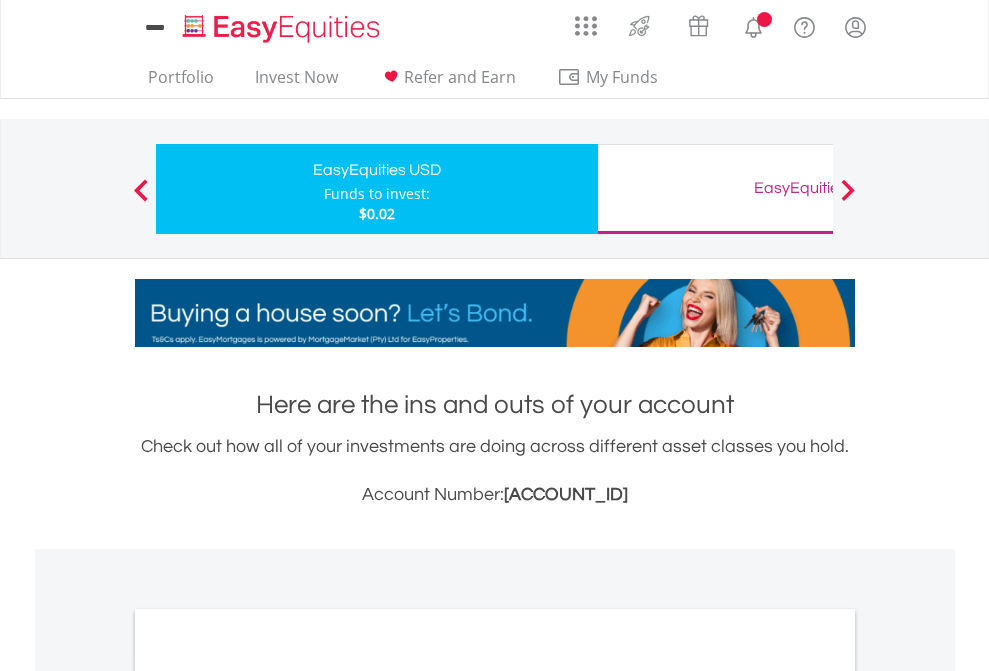 scroll, scrollTop: 0, scrollLeft: 0, axis: both 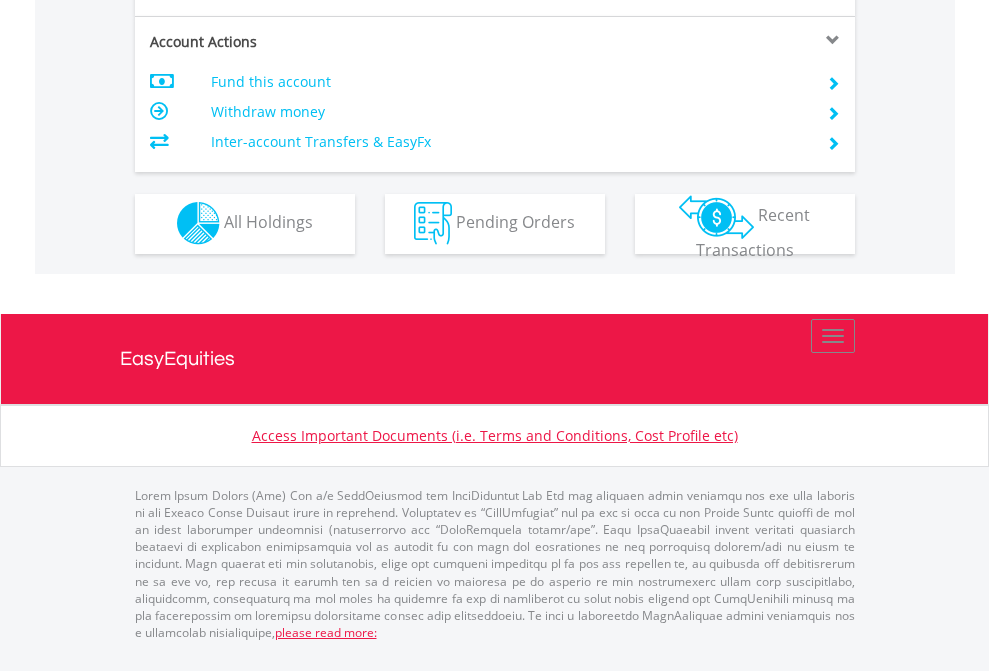 click on "Investment types" at bounding box center [706, -337] 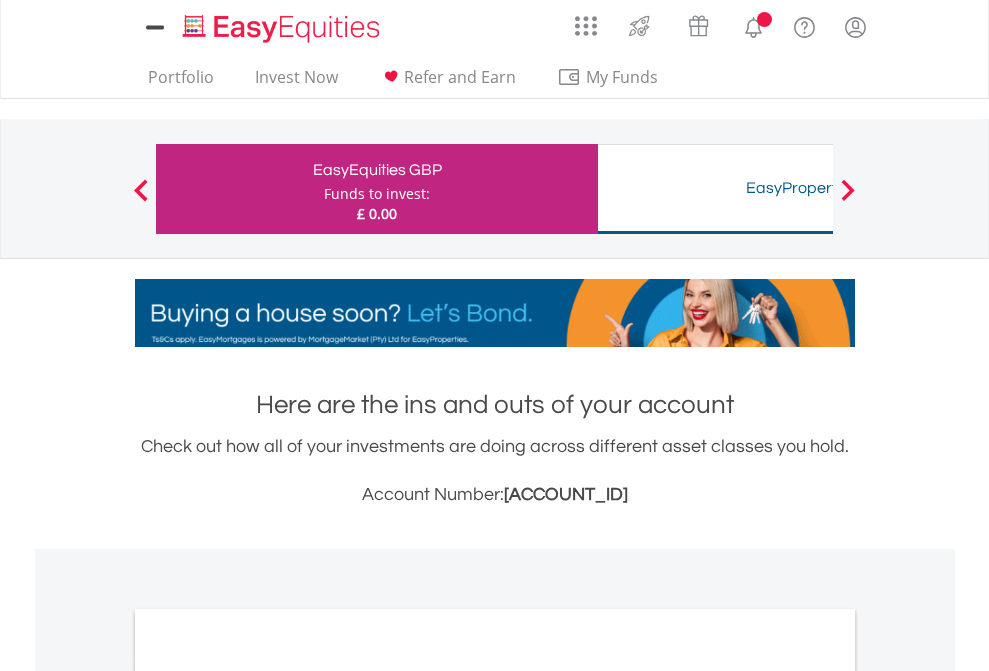 scroll, scrollTop: 0, scrollLeft: 0, axis: both 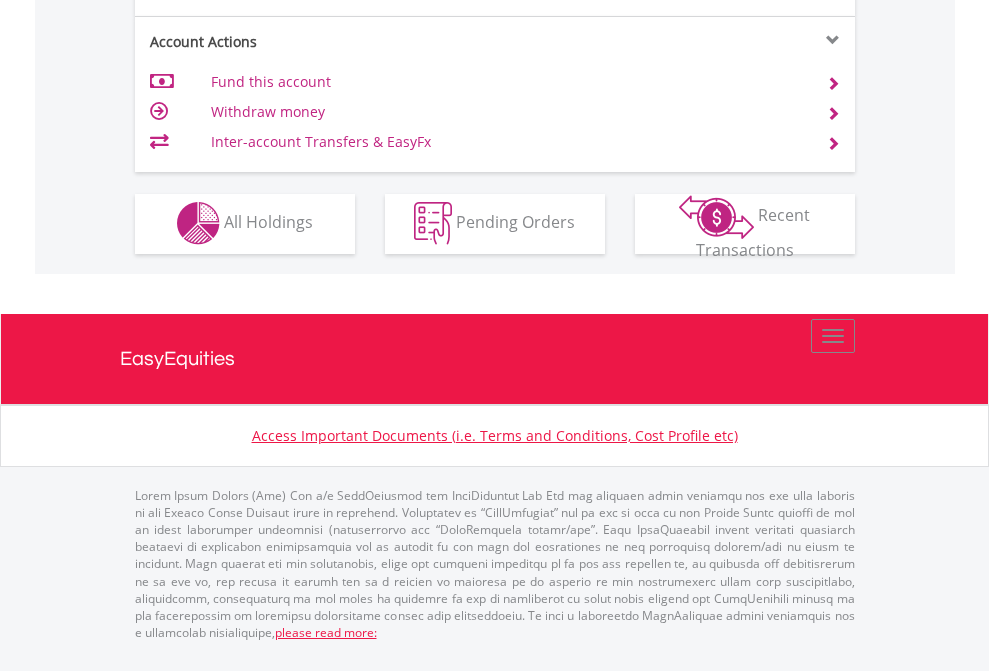 click on "Investment types" at bounding box center [706, -353] 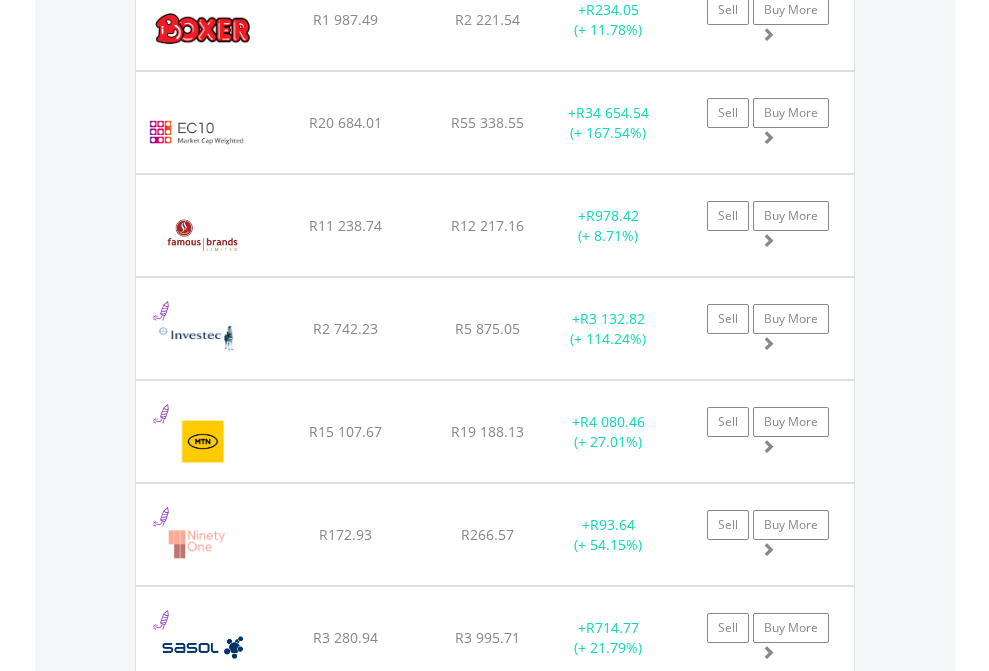 scroll, scrollTop: 2305, scrollLeft: 0, axis: vertical 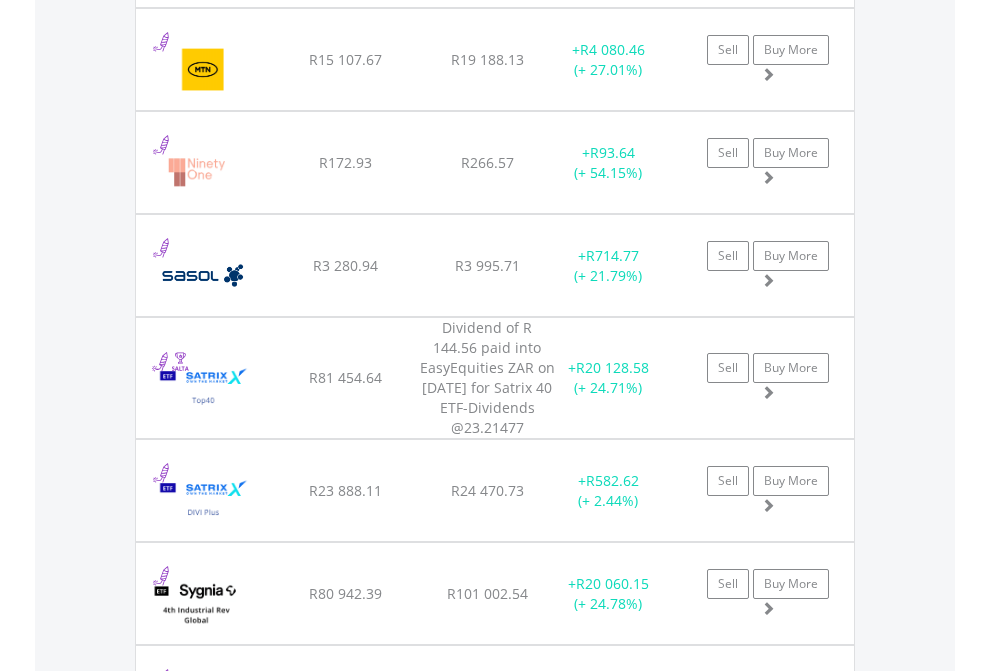 click on "TFSA" at bounding box center [818, -2117] 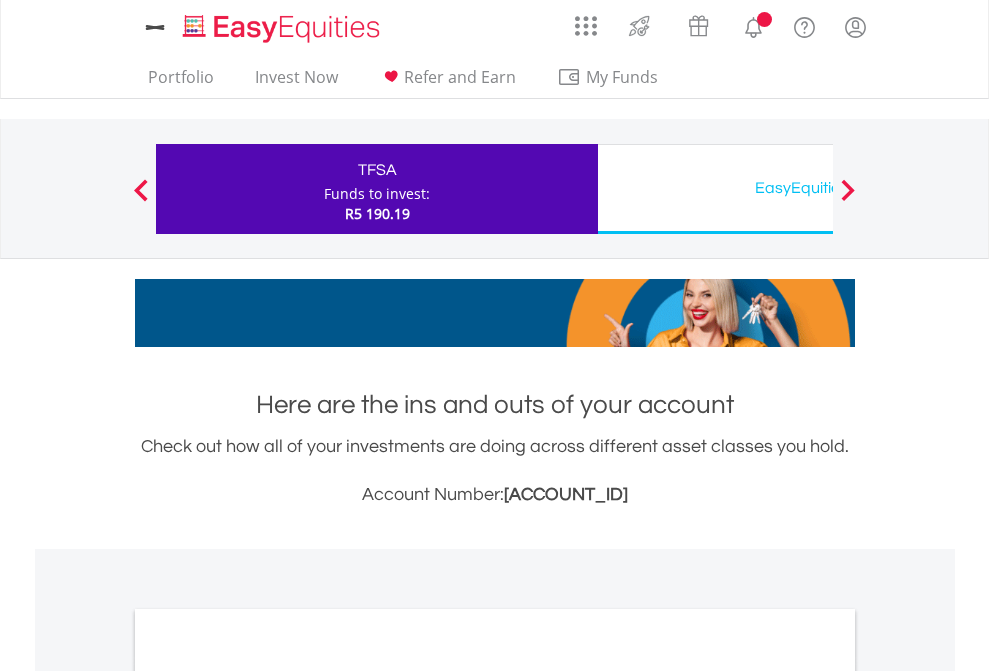 scroll, scrollTop: 1202, scrollLeft: 0, axis: vertical 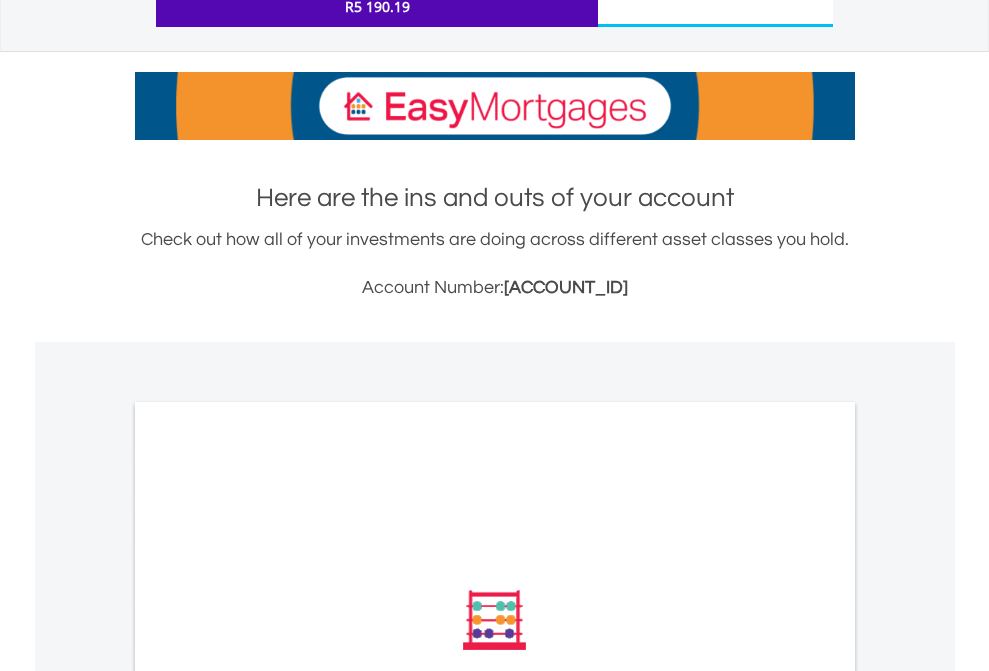 click on "All Holdings" at bounding box center [268, 889] 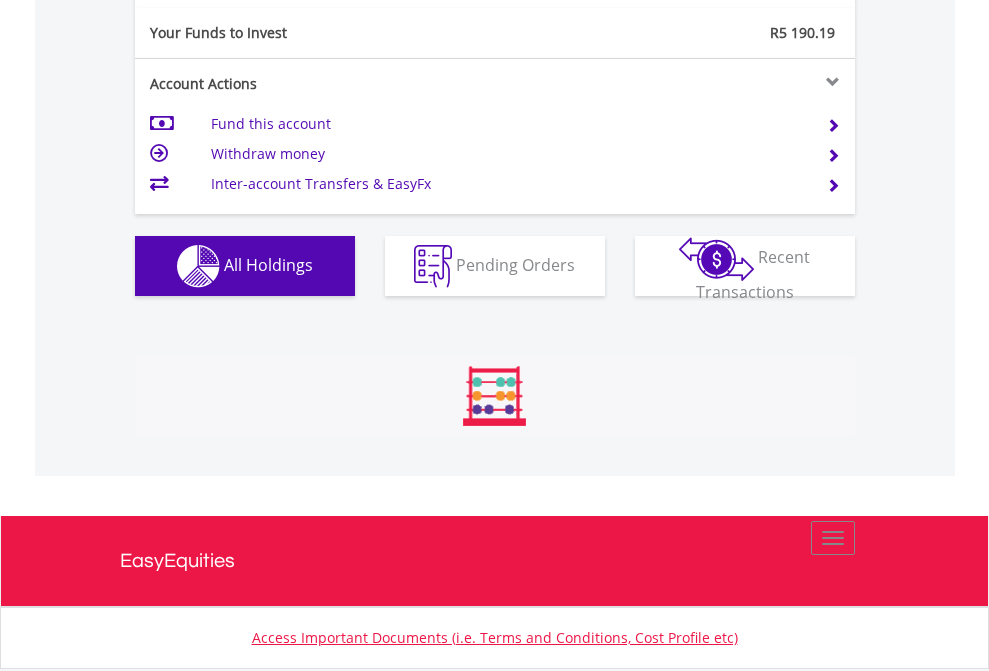 scroll, scrollTop: 999808, scrollLeft: 999687, axis: both 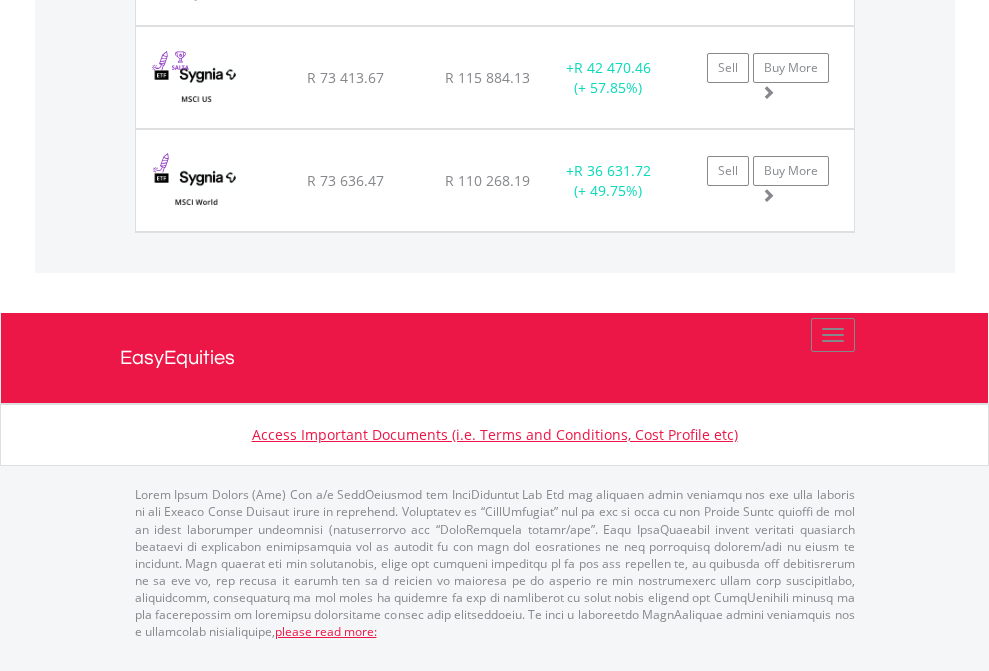 click on "EasyEquities USD" at bounding box center (818, -1545) 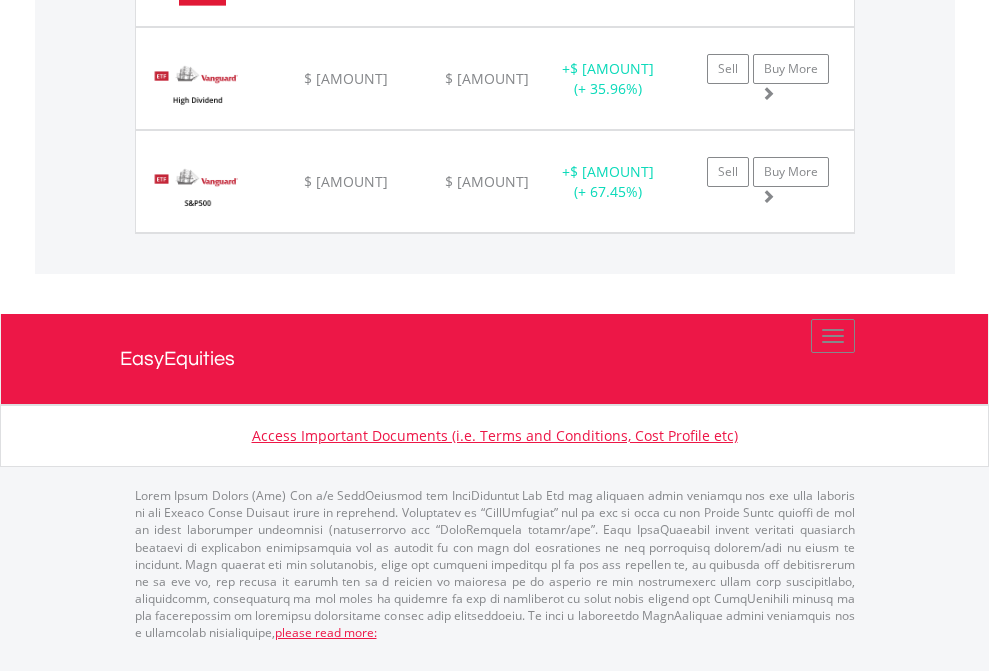scroll, scrollTop: 2265, scrollLeft: 0, axis: vertical 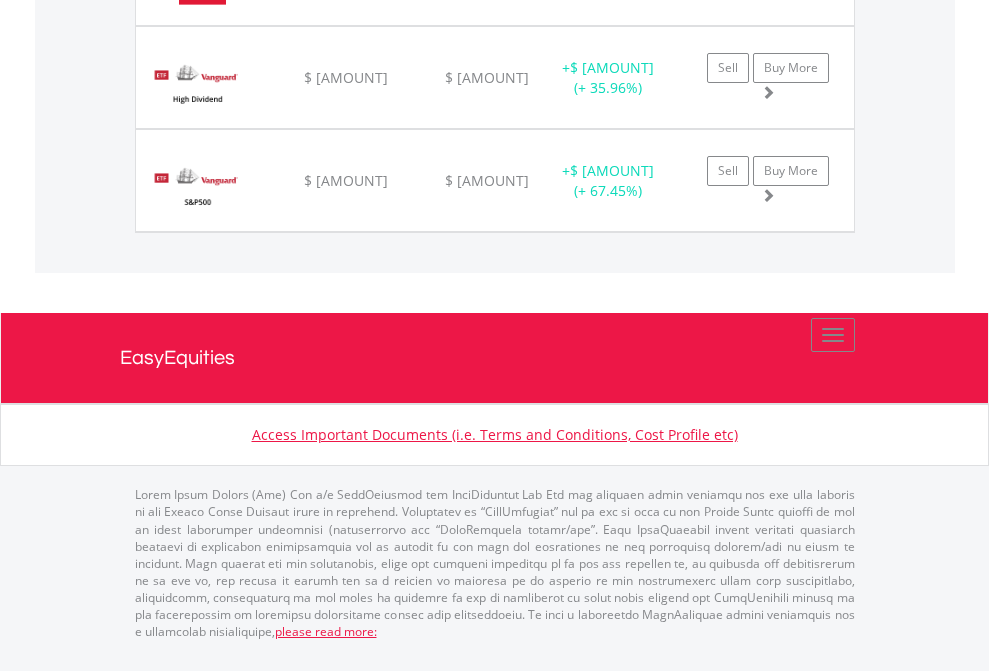 click on "EasyEquities GBP" at bounding box center (818, -1811) 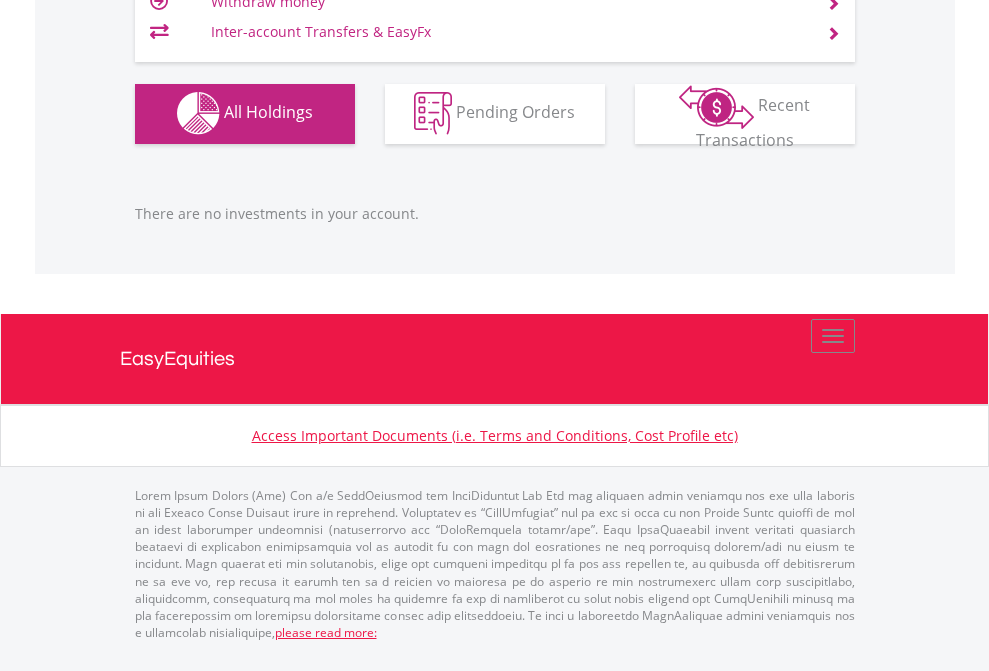 scroll, scrollTop: 1980, scrollLeft: 0, axis: vertical 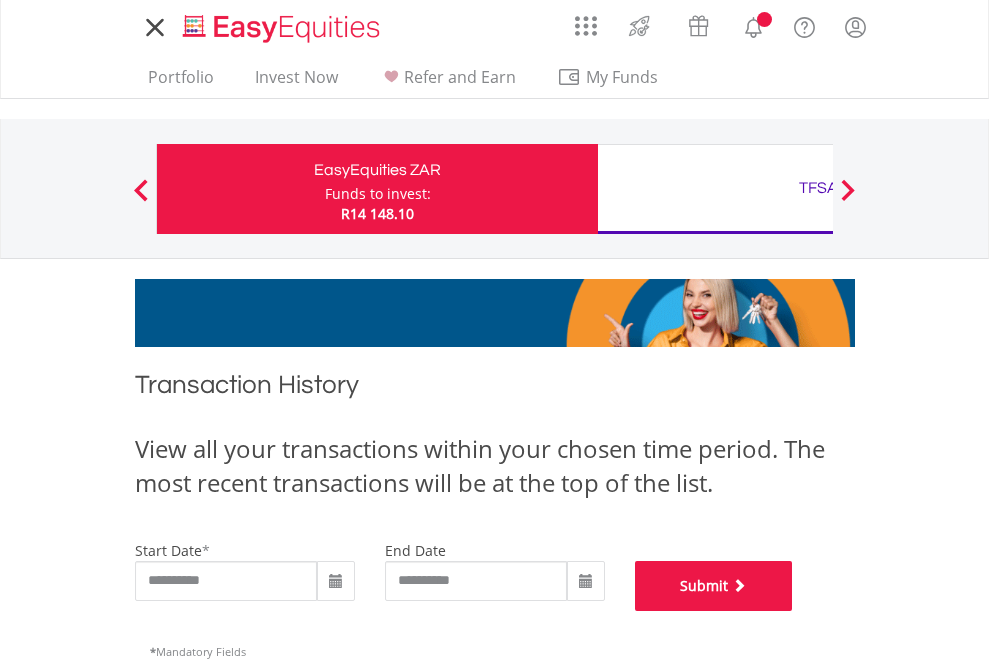 click on "Submit" at bounding box center [714, 586] 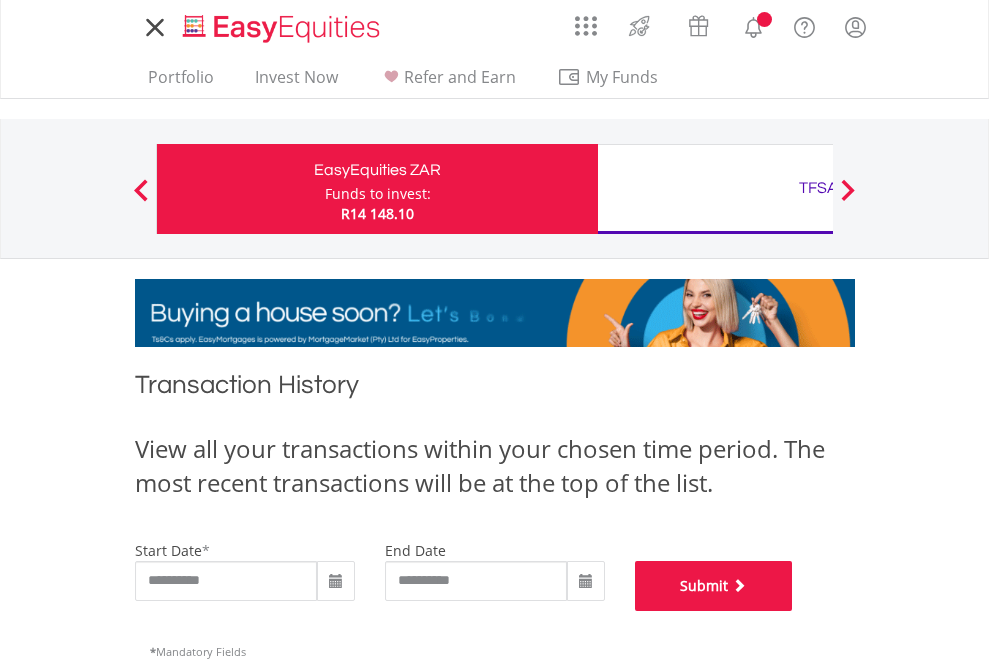 scroll, scrollTop: 811, scrollLeft: 0, axis: vertical 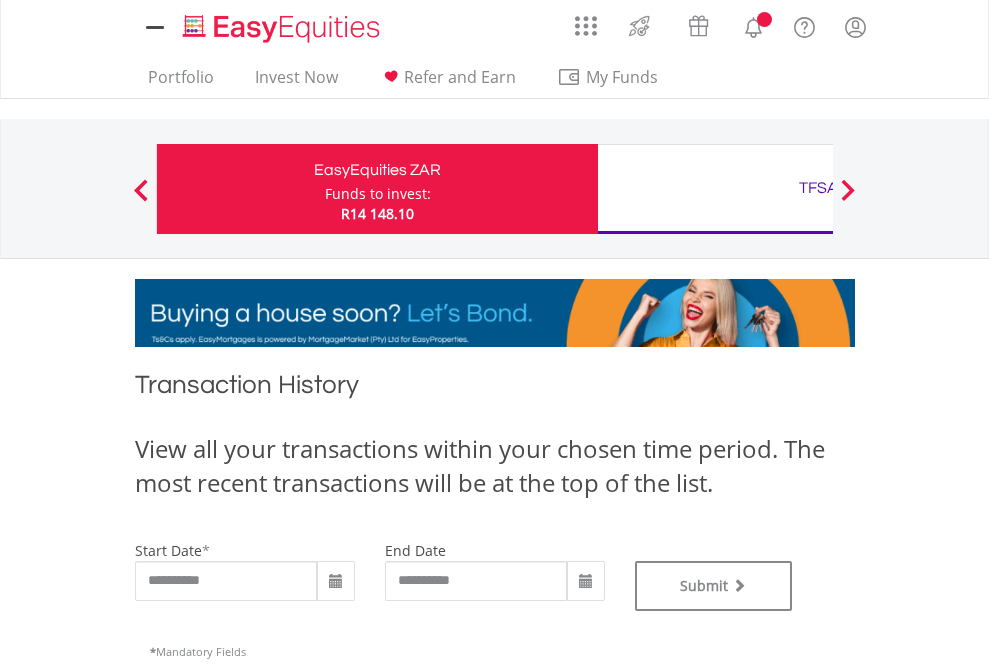 click on "TFSA" at bounding box center [818, 188] 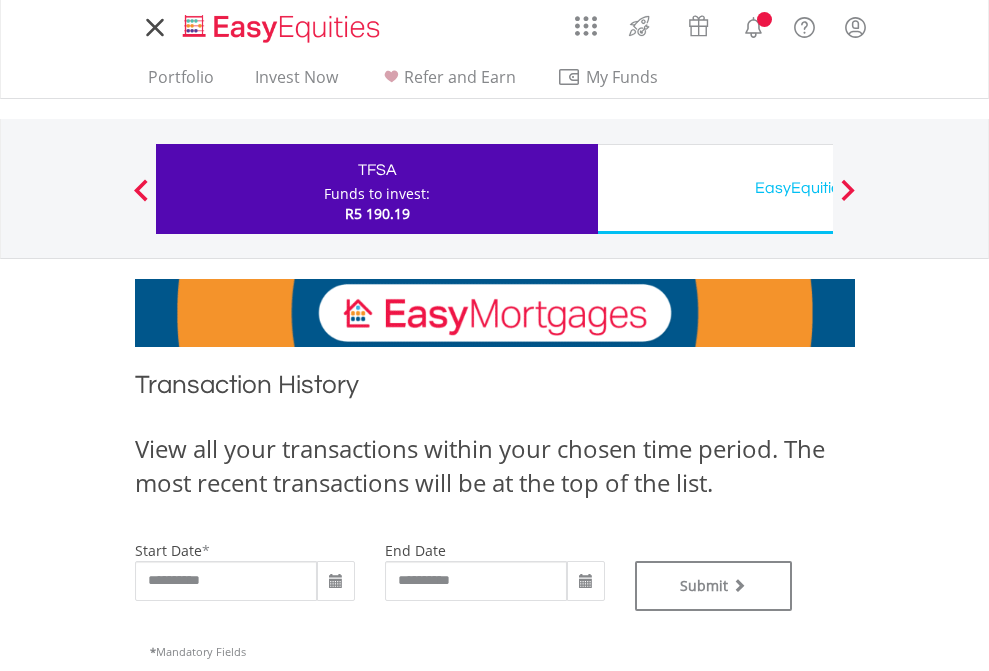 scroll, scrollTop: 0, scrollLeft: 0, axis: both 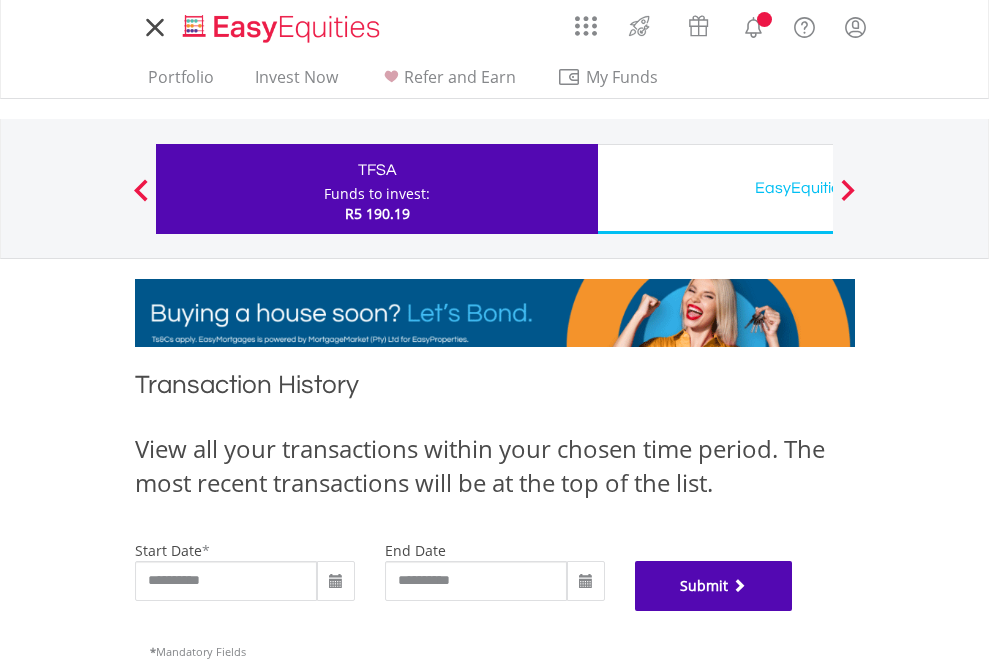 click on "Submit" at bounding box center (714, 586) 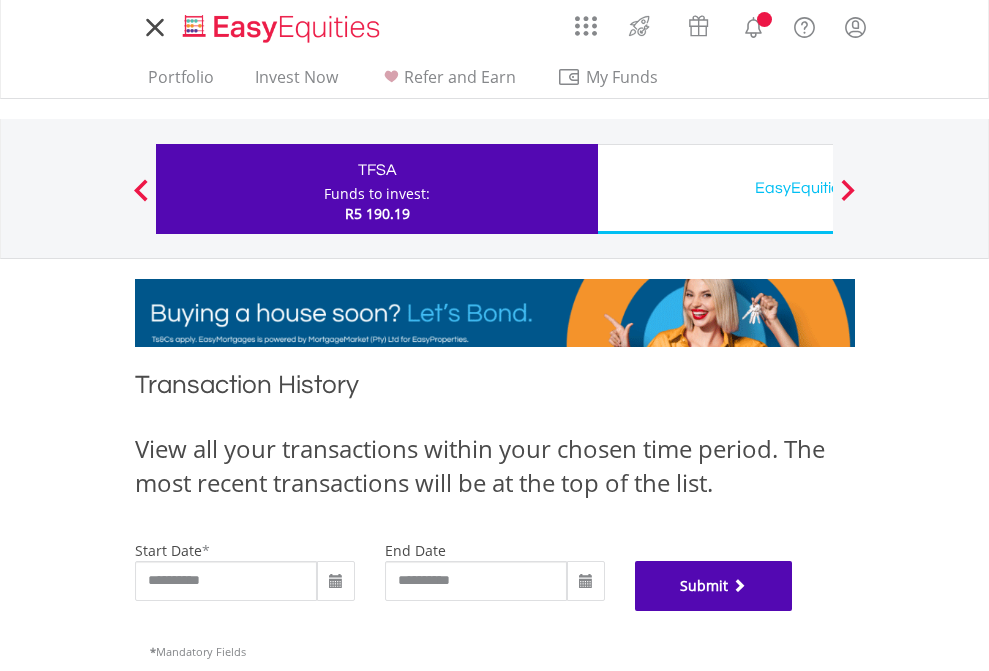 scroll, scrollTop: 811, scrollLeft: 0, axis: vertical 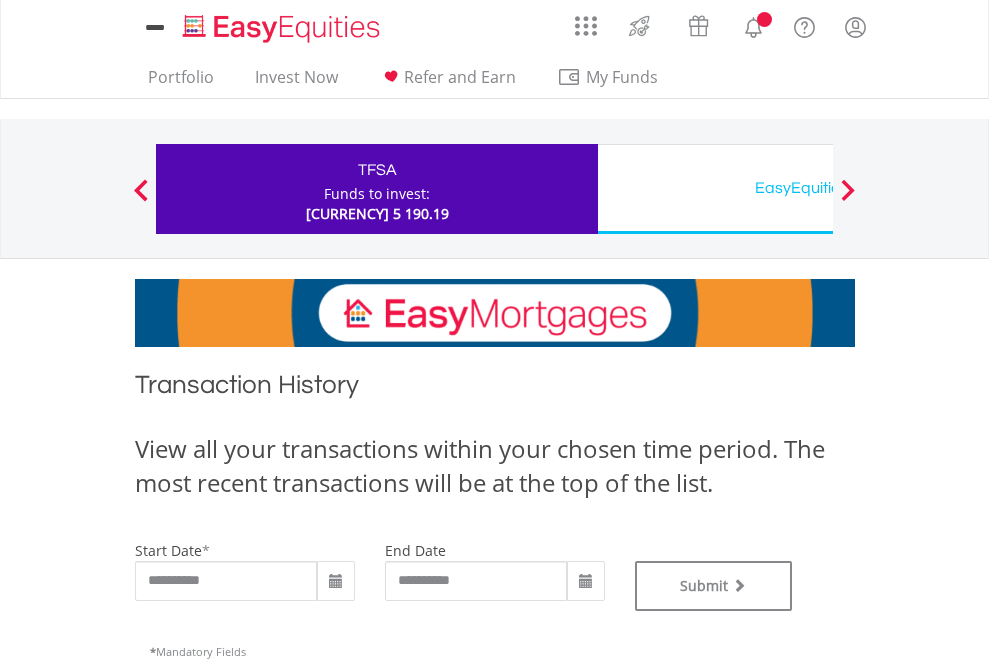 click on "EasyEquities USD" at bounding box center [818, 188] 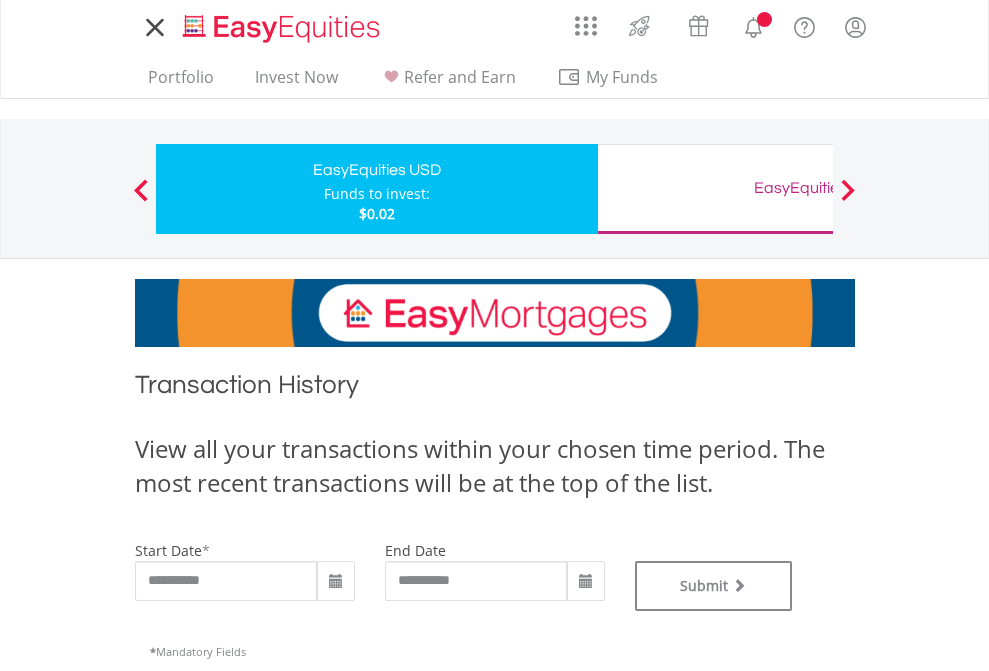 scroll, scrollTop: 0, scrollLeft: 0, axis: both 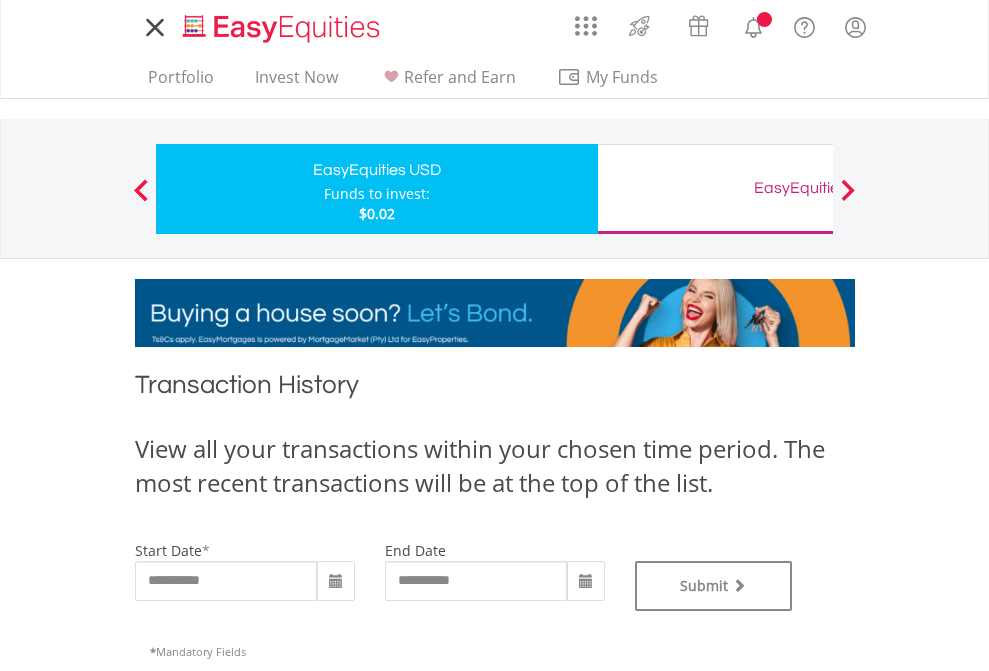 type on "**********" 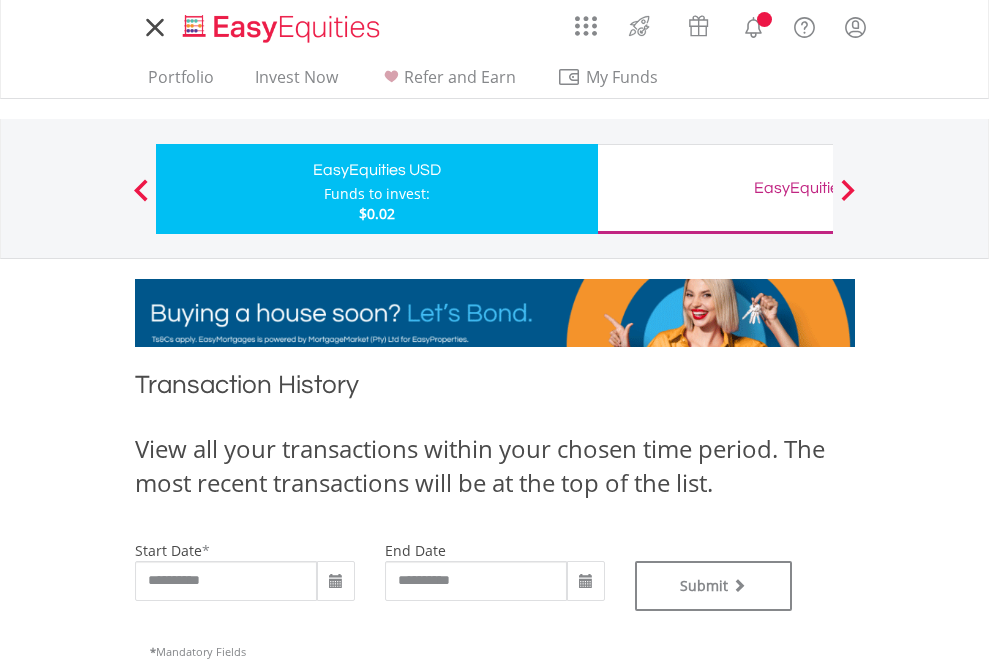type on "**********" 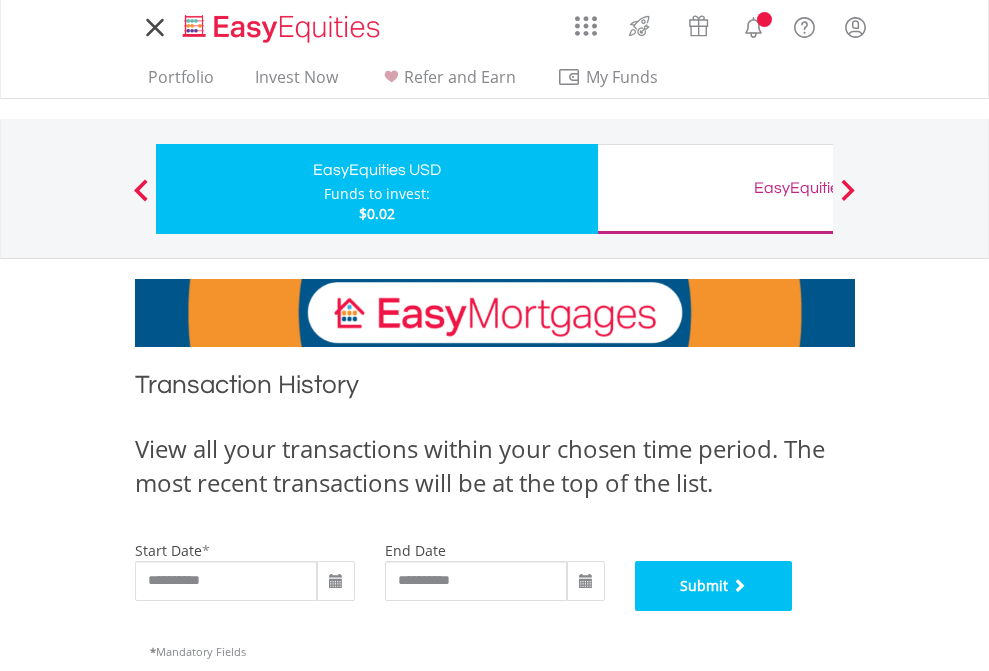 click on "Submit" at bounding box center [714, 586] 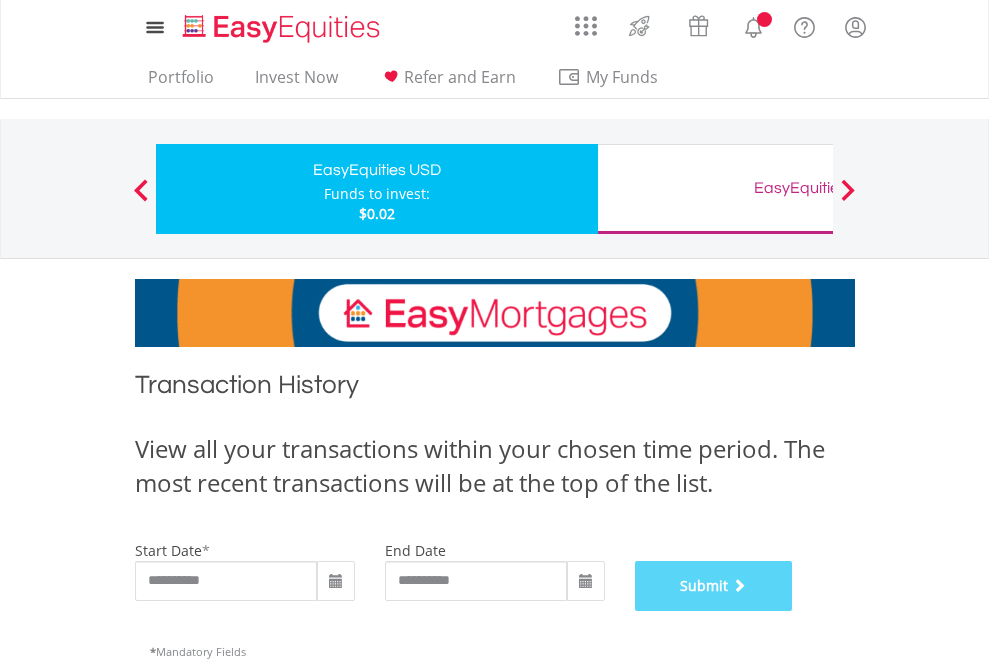 scroll, scrollTop: 811, scrollLeft: 0, axis: vertical 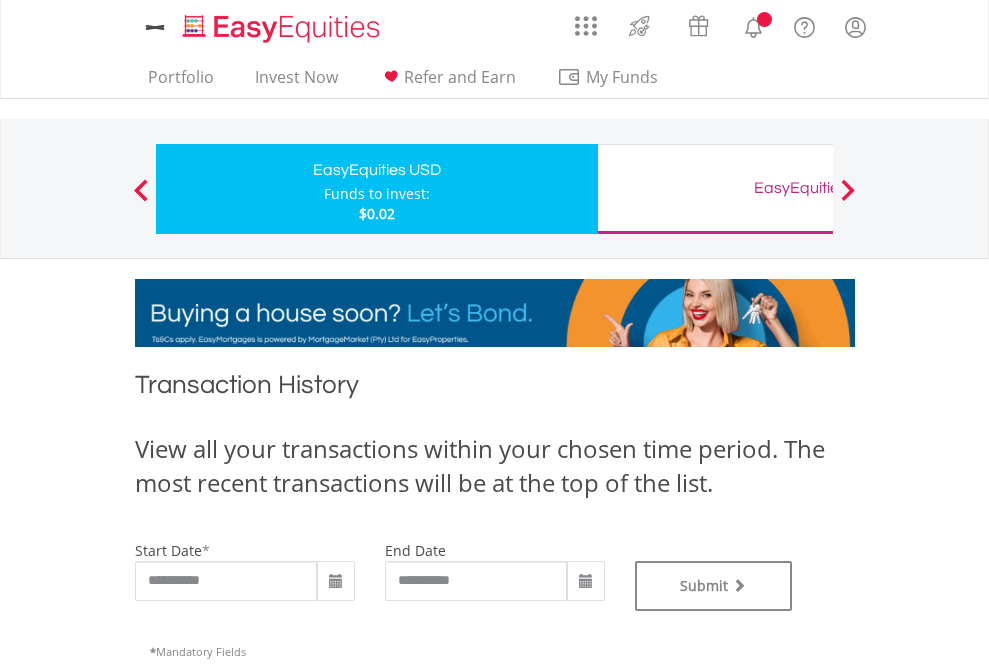 click on "EasyEquities GBP" at bounding box center [818, 188] 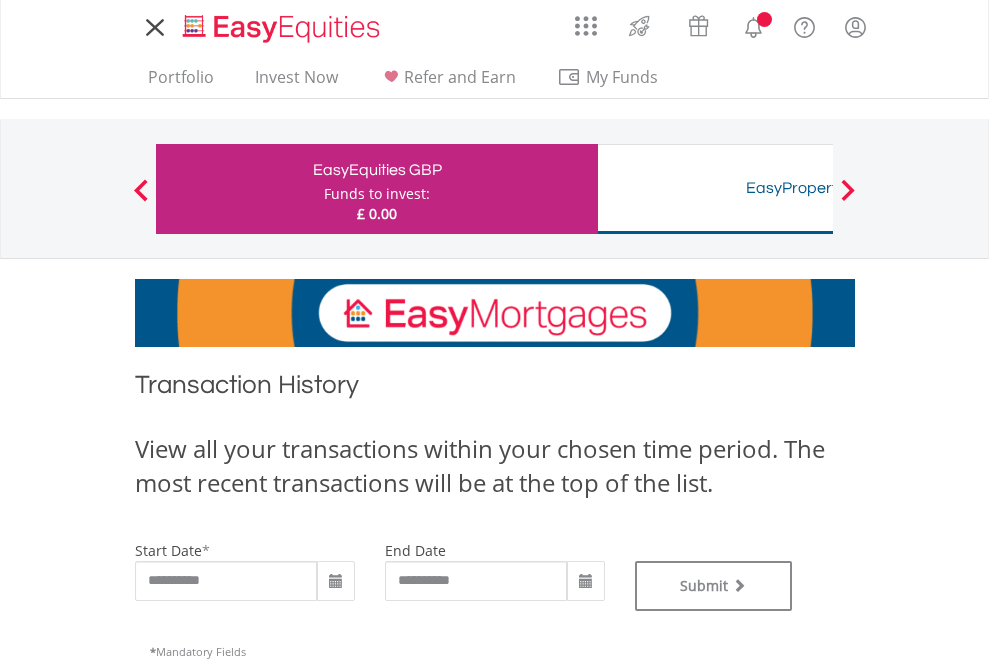 scroll, scrollTop: 0, scrollLeft: 0, axis: both 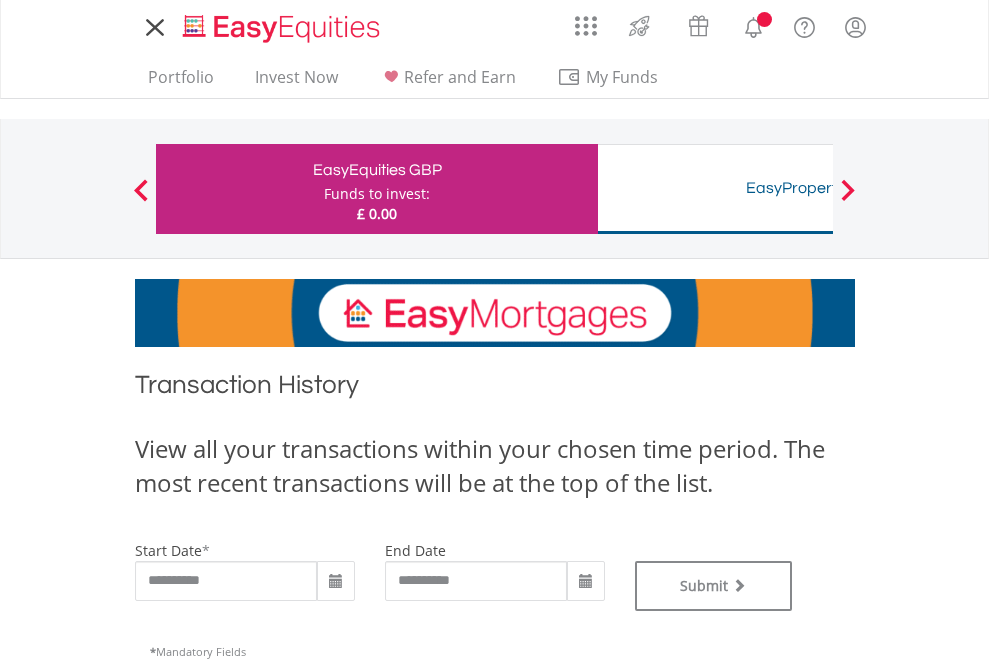 type on "**********" 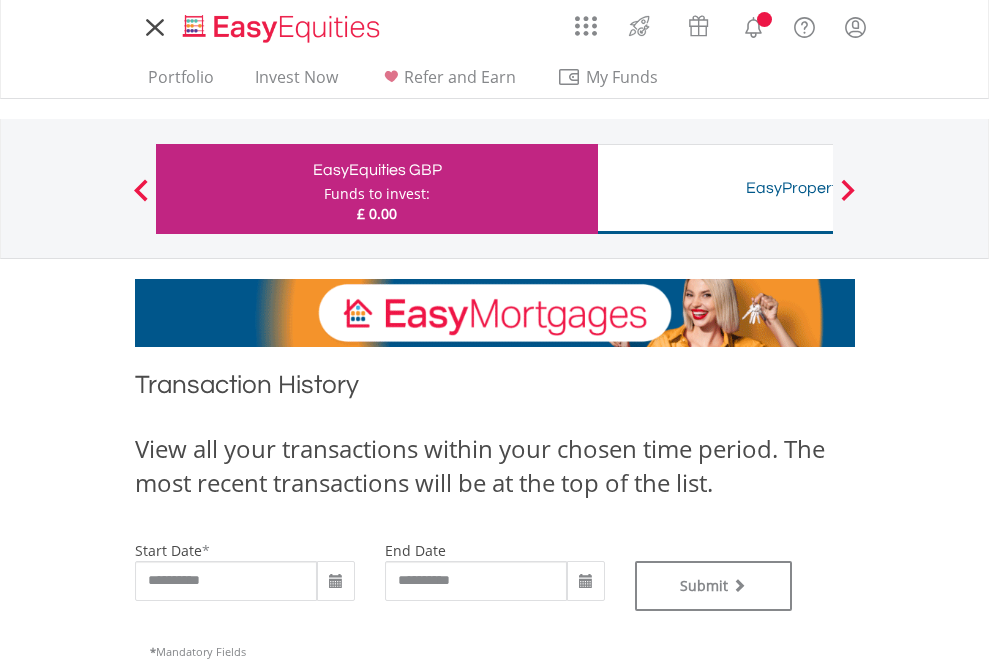 type on "**********" 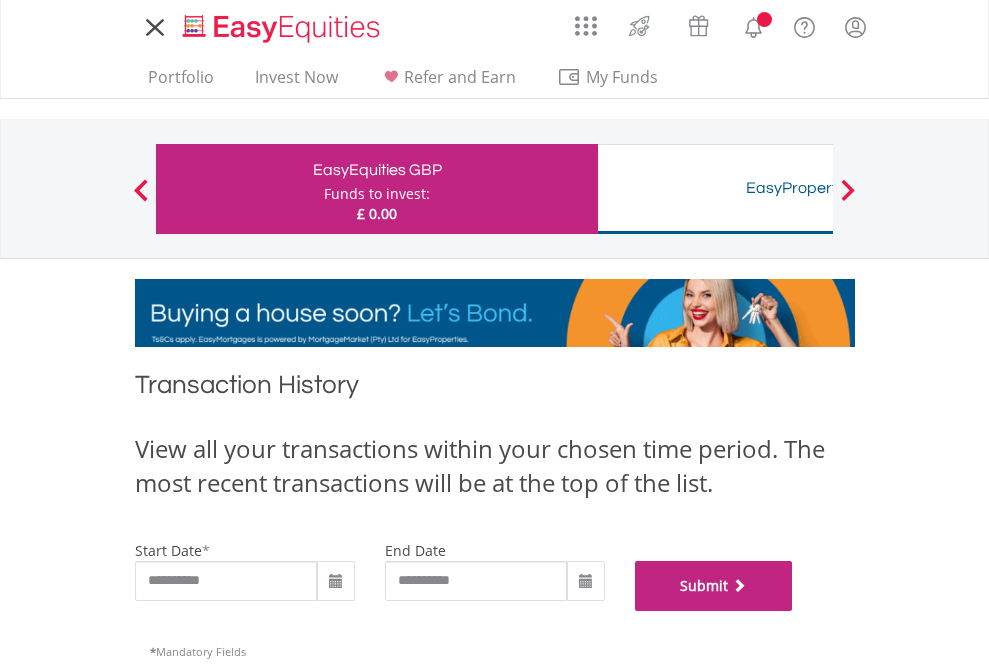 click on "Submit" at bounding box center (714, 586) 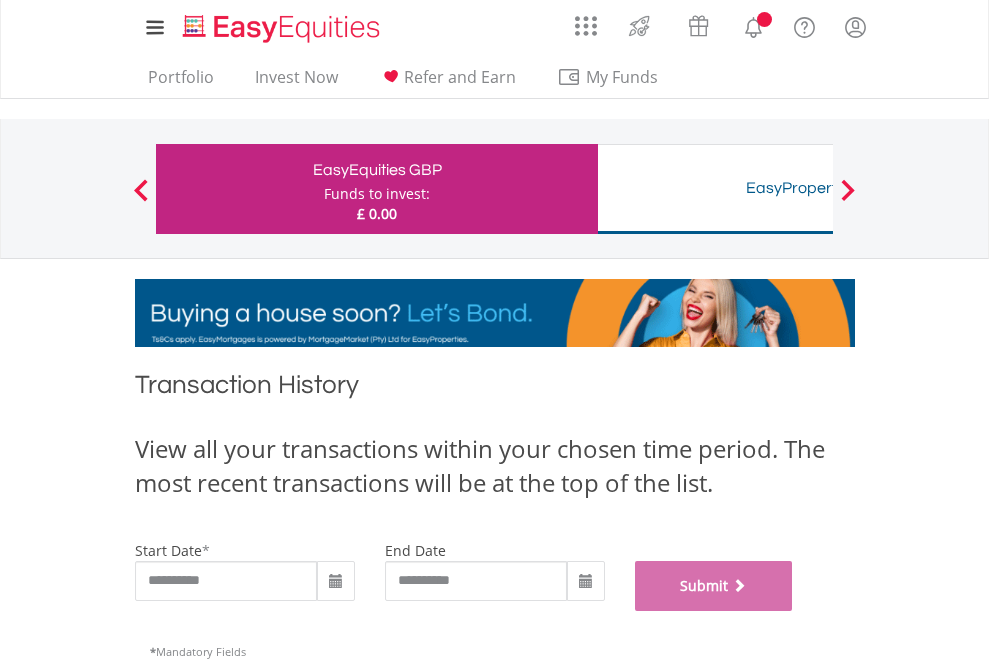 scroll, scrollTop: 811, scrollLeft: 0, axis: vertical 